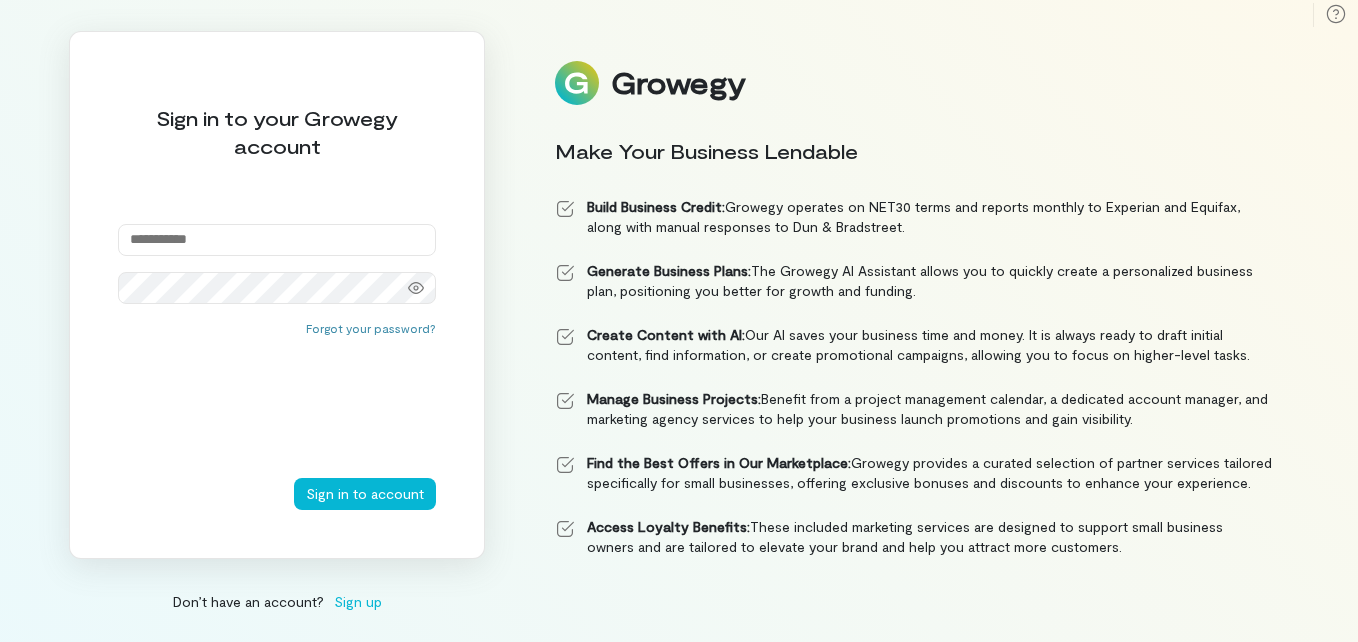scroll, scrollTop: 0, scrollLeft: 0, axis: both 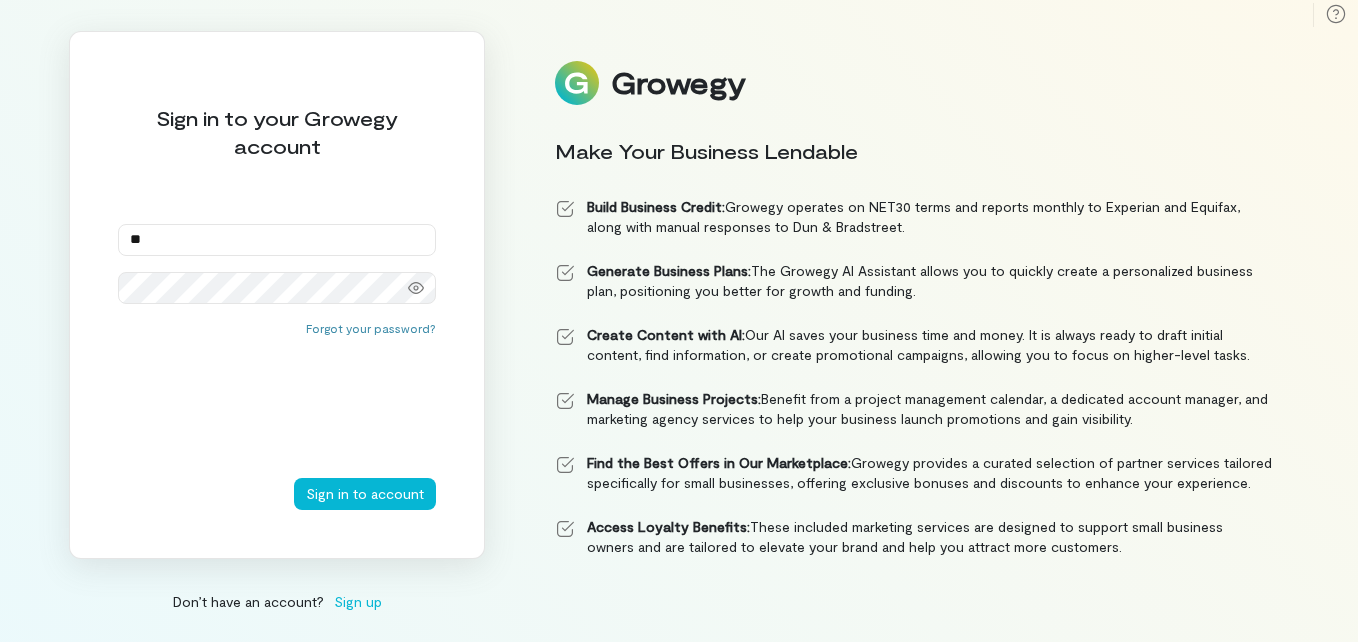 type on "**********" 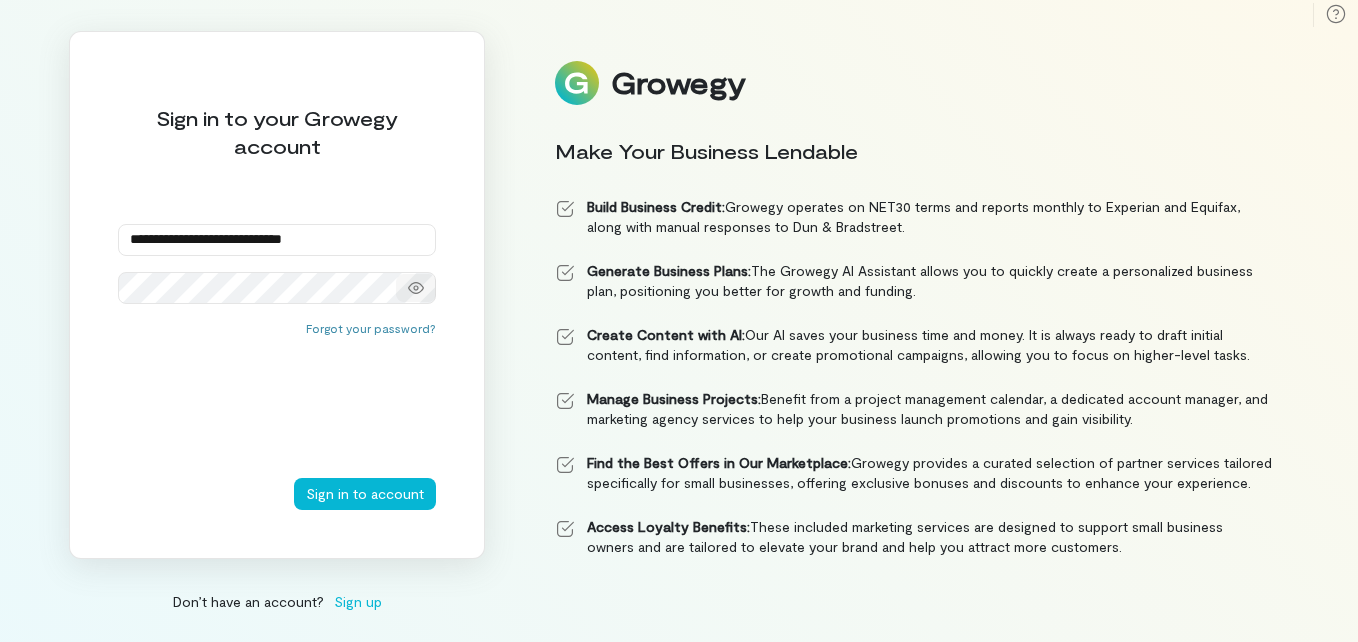 click 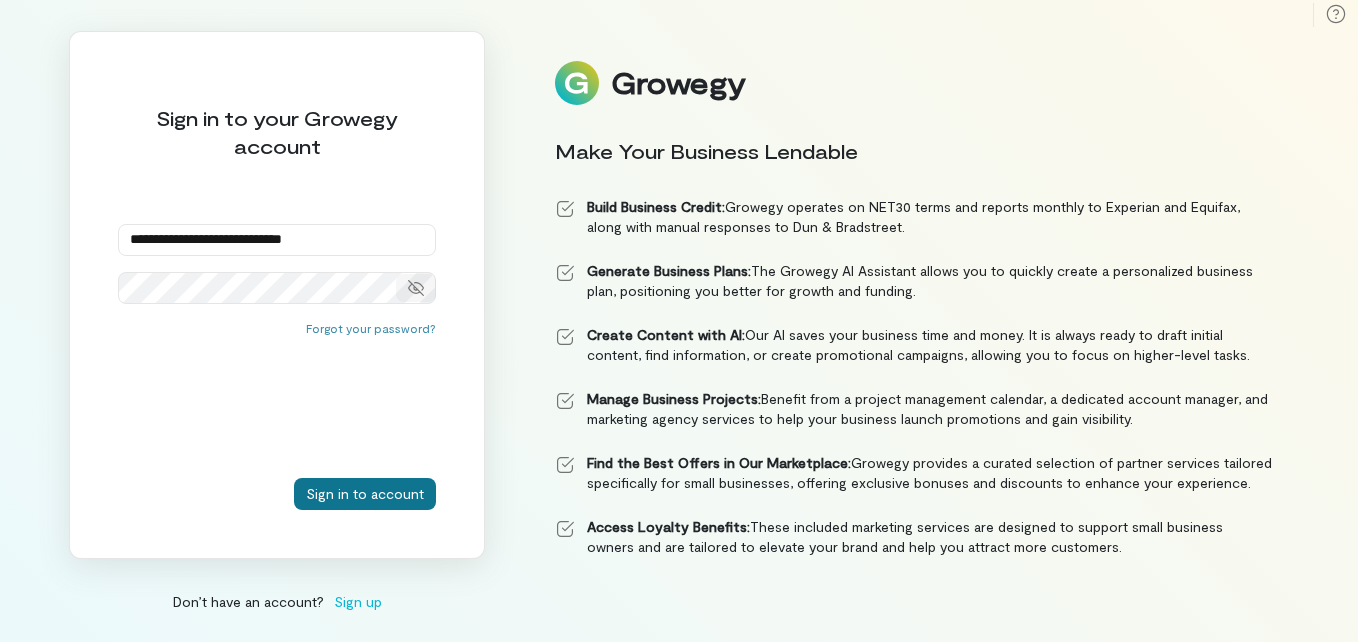 click on "Sign in to account" at bounding box center [365, 494] 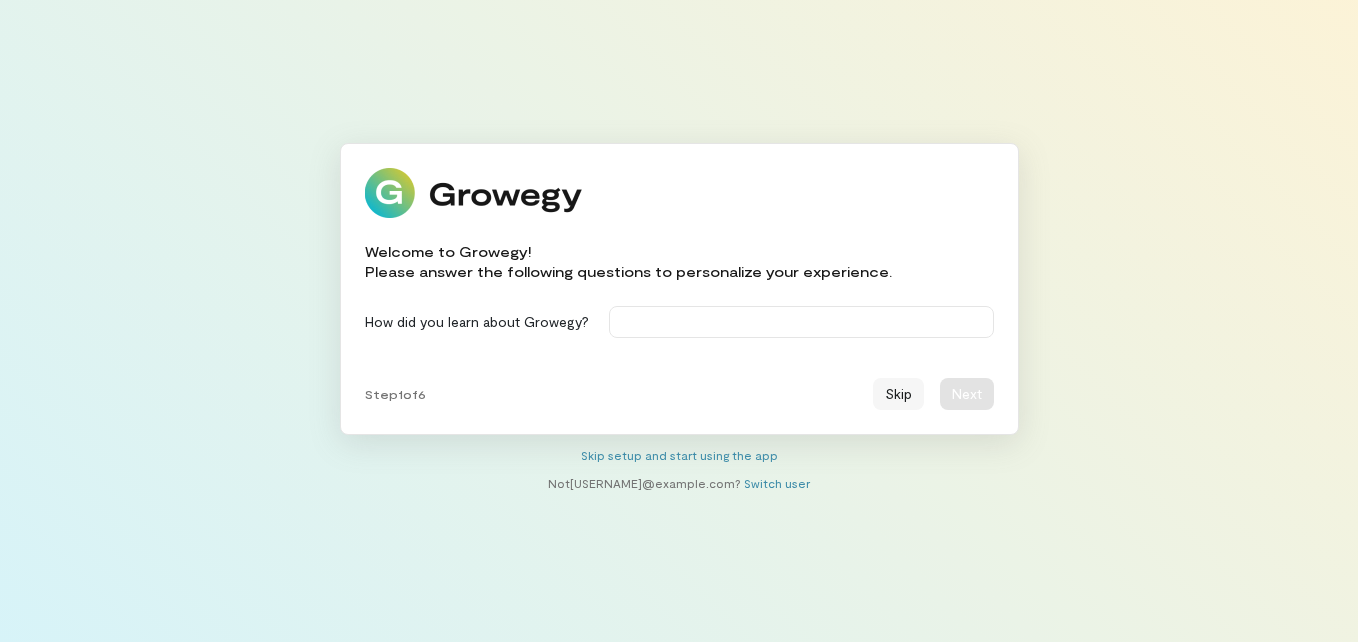 click on "Skip" at bounding box center (898, 394) 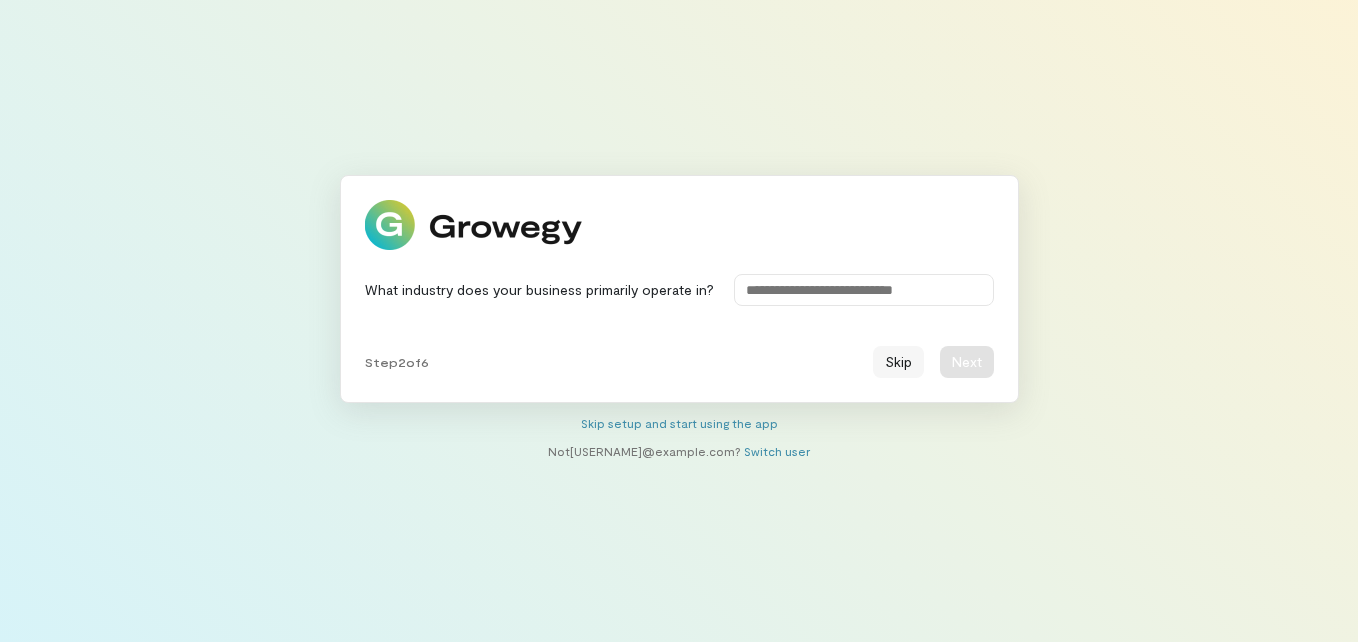click on "Skip" at bounding box center (898, 362) 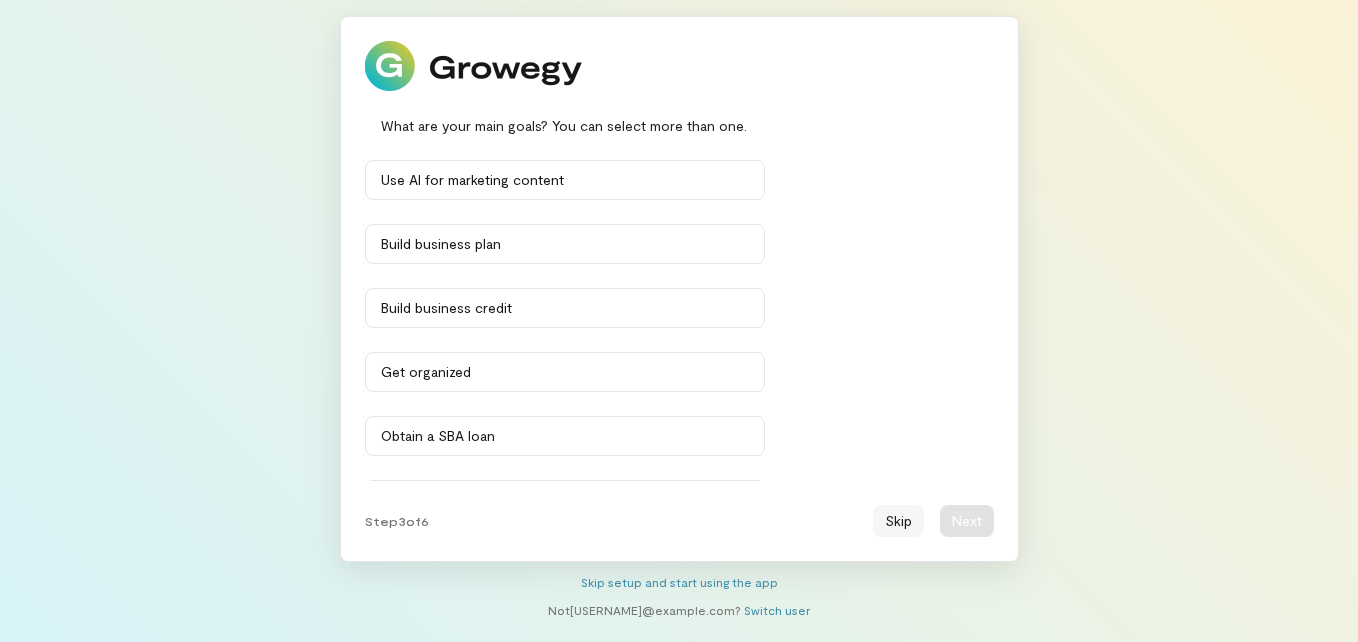 click on "Skip" at bounding box center [898, 521] 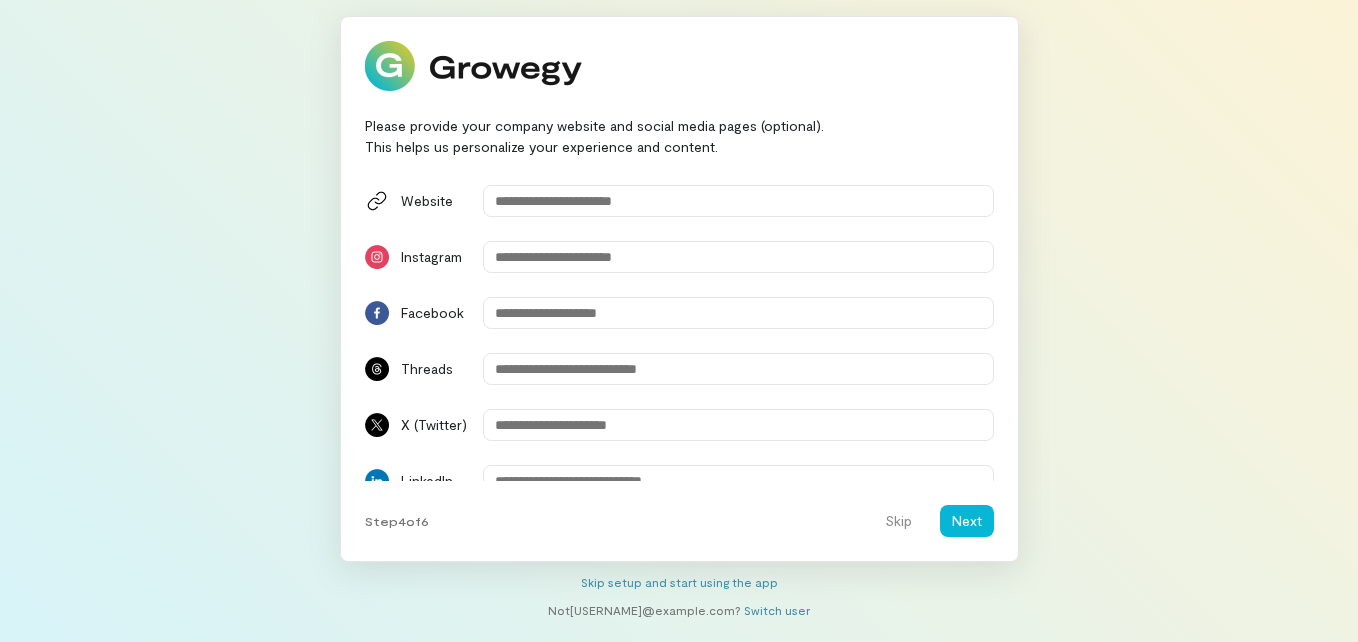 click on "Please provide your company website and social media pages (optional). This helps us personalize your experience and content. Website Instagram Facebook Threads X (Twitter) LinkedIn Step  4  of  6 Skip Next" at bounding box center [679, 289] 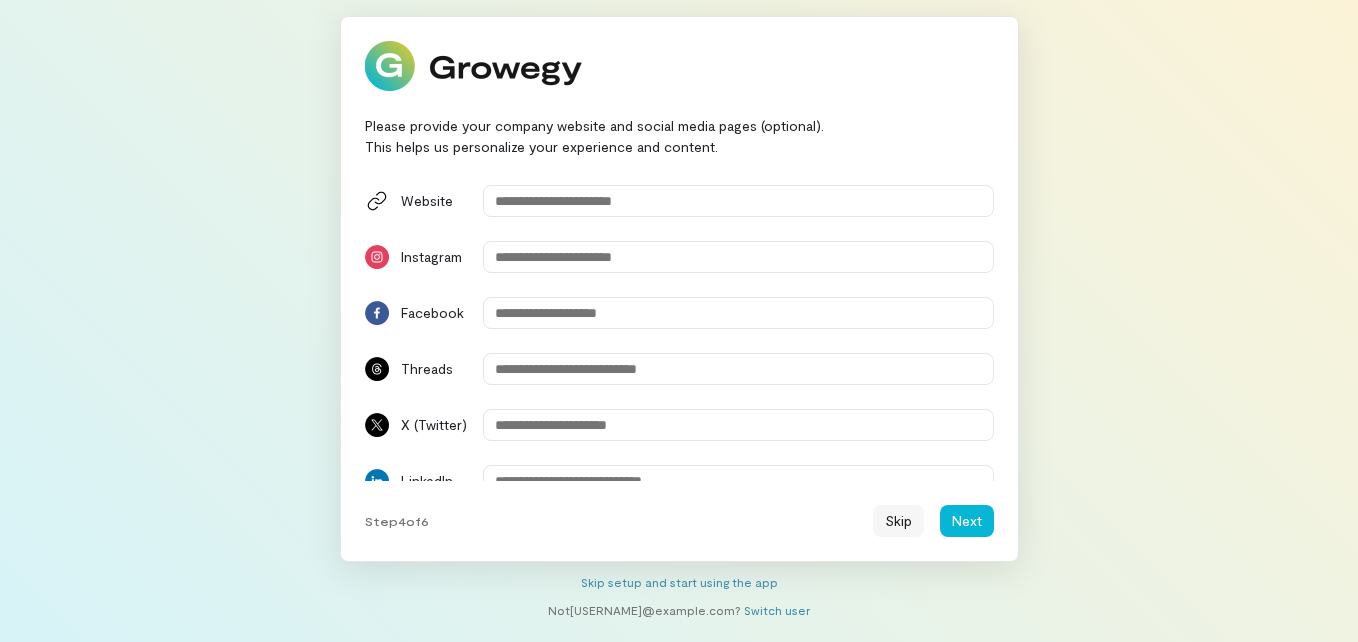 click on "Skip" at bounding box center [898, 521] 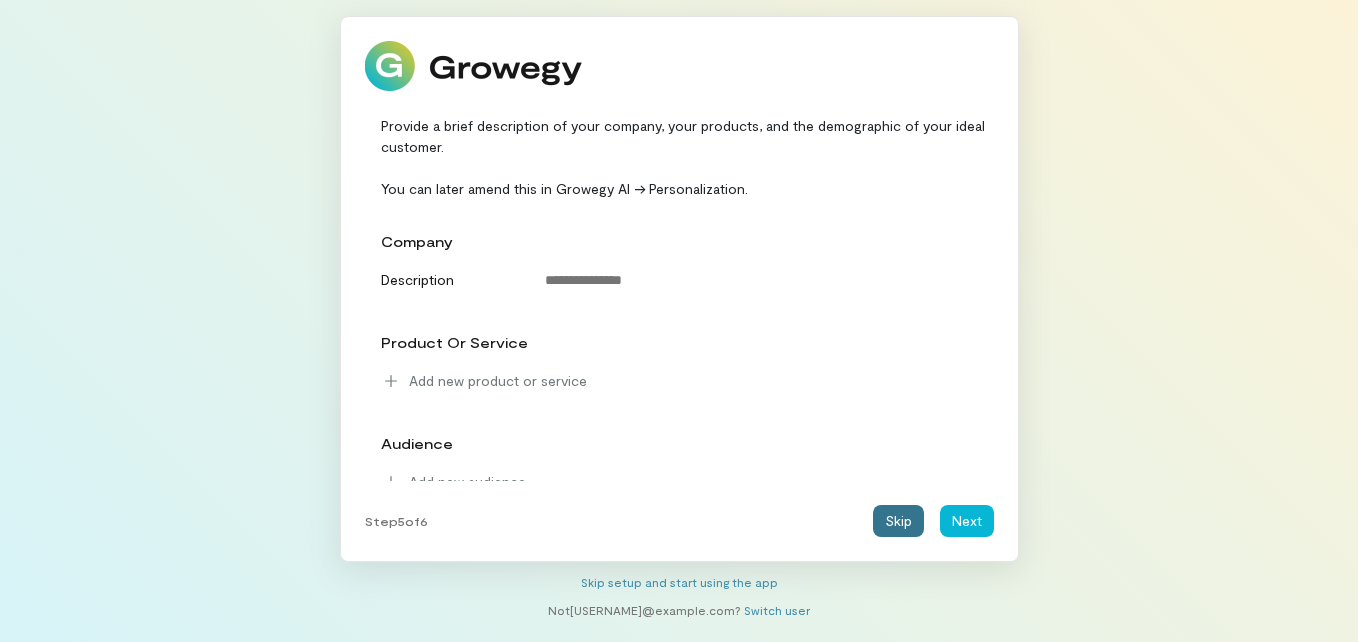 click on "Skip" at bounding box center [898, 521] 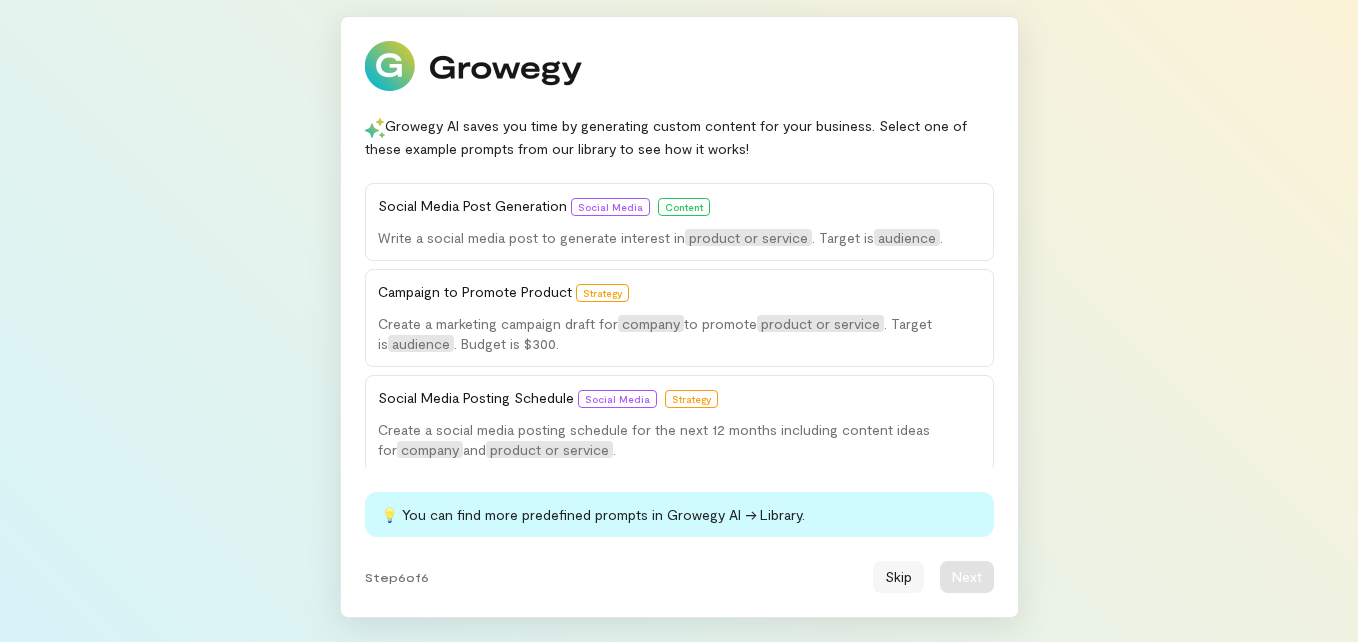 click on "Skip" at bounding box center [898, 577] 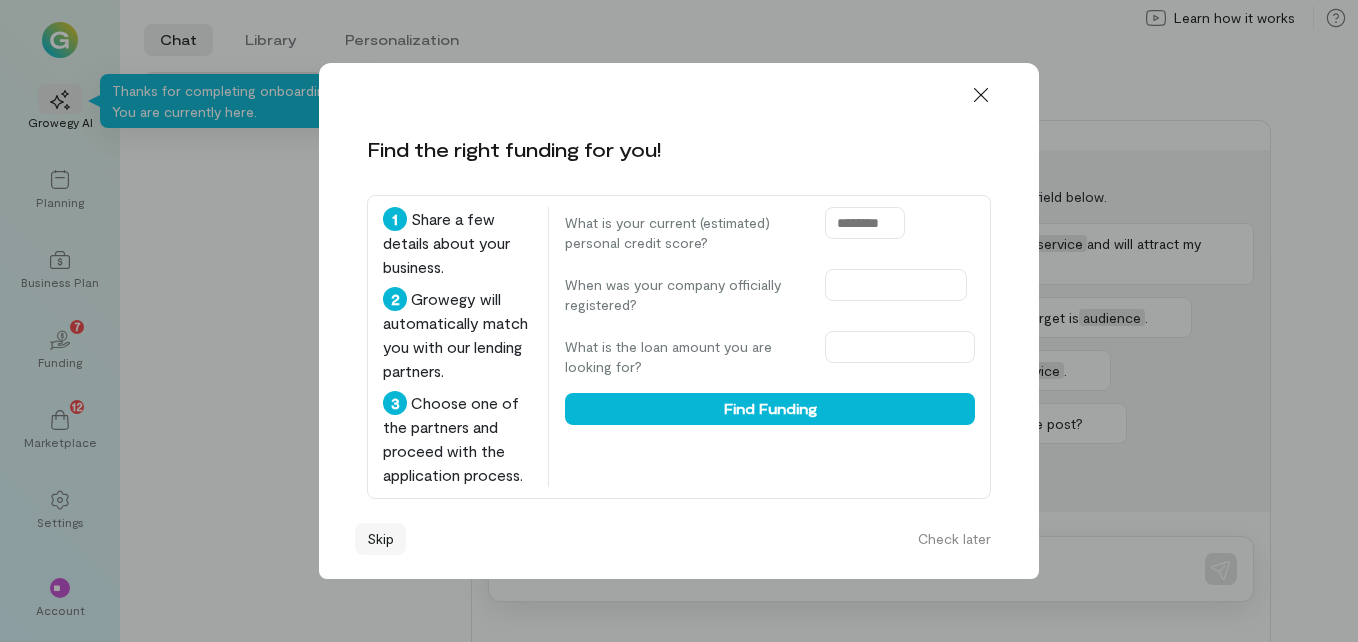 click on "Skip" at bounding box center (380, 539) 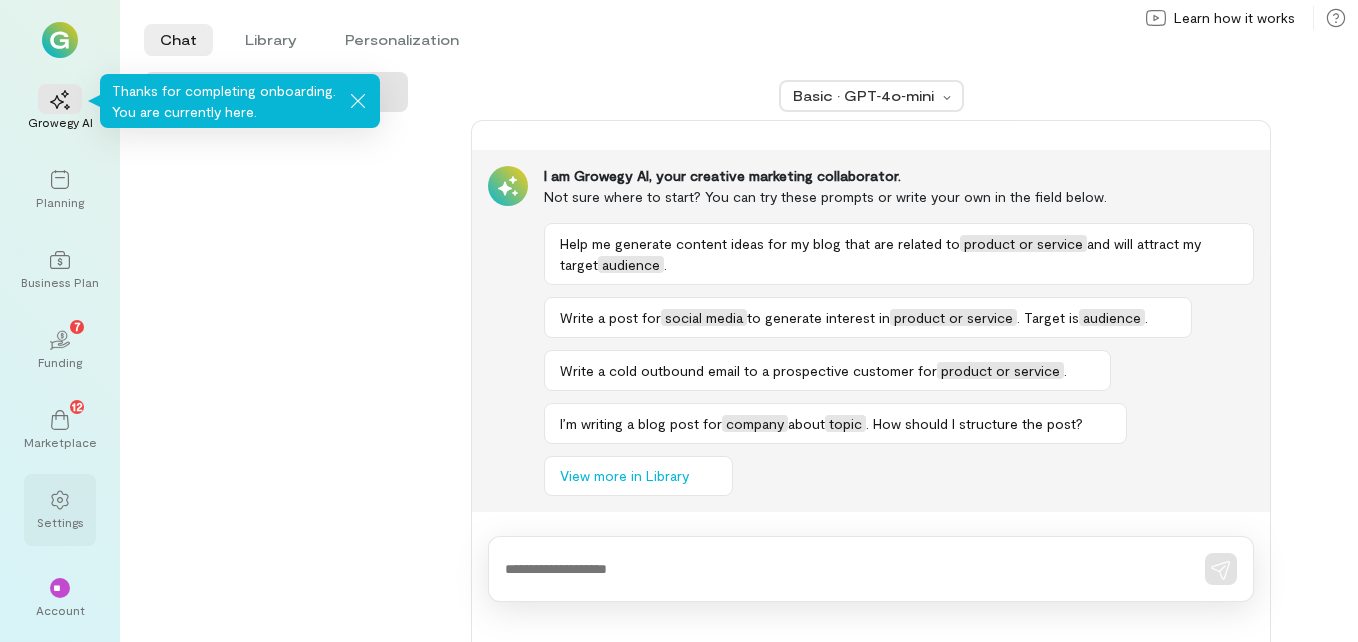 click on "Settings" at bounding box center (60, 510) 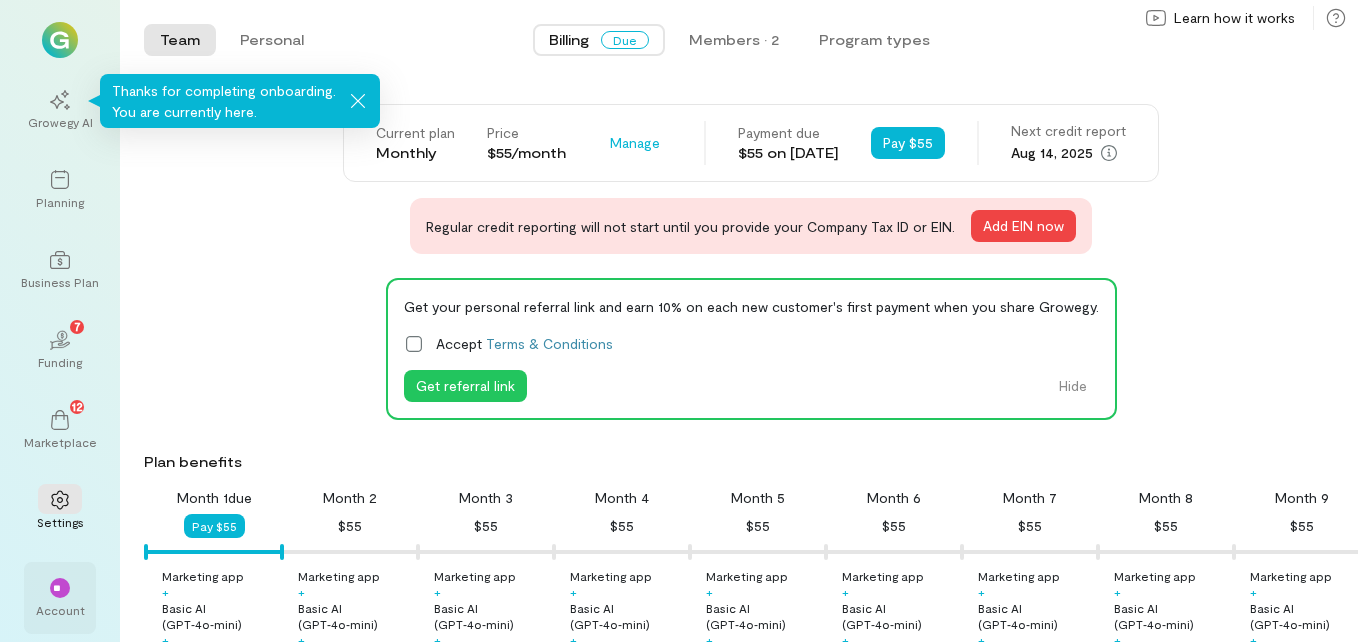 drag, startPoint x: 83, startPoint y: 593, endPoint x: 59, endPoint y: 600, distance: 25 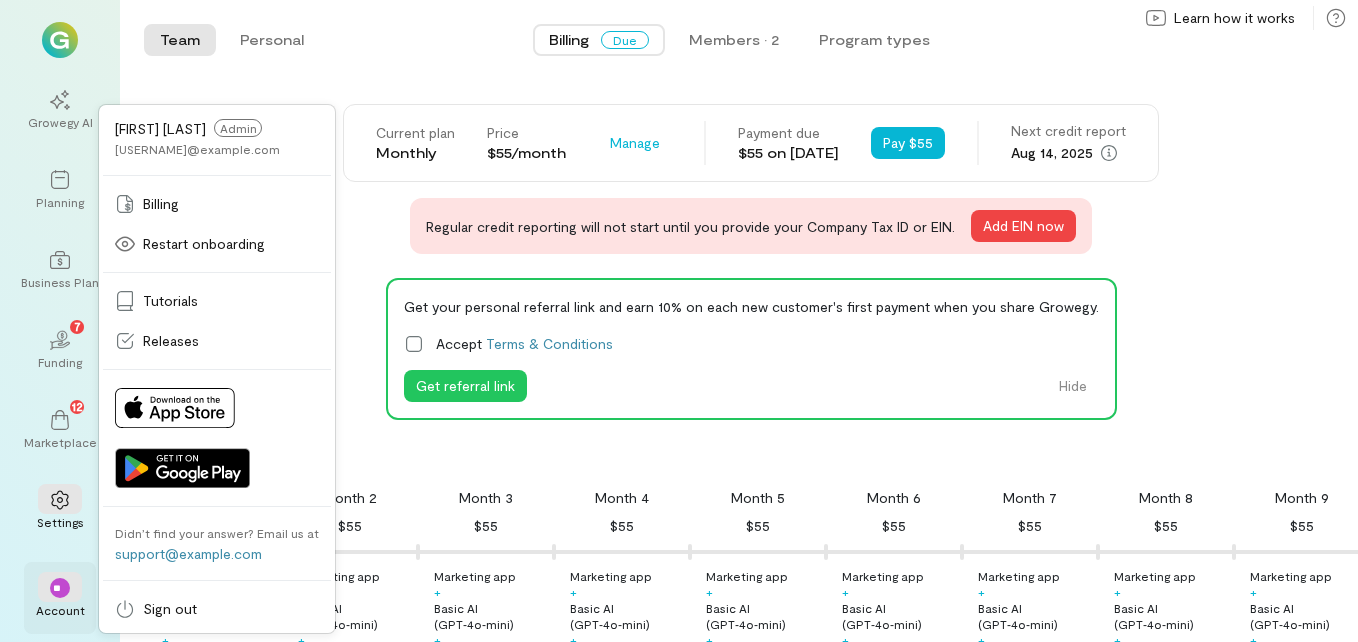 click on "**" at bounding box center (60, 587) 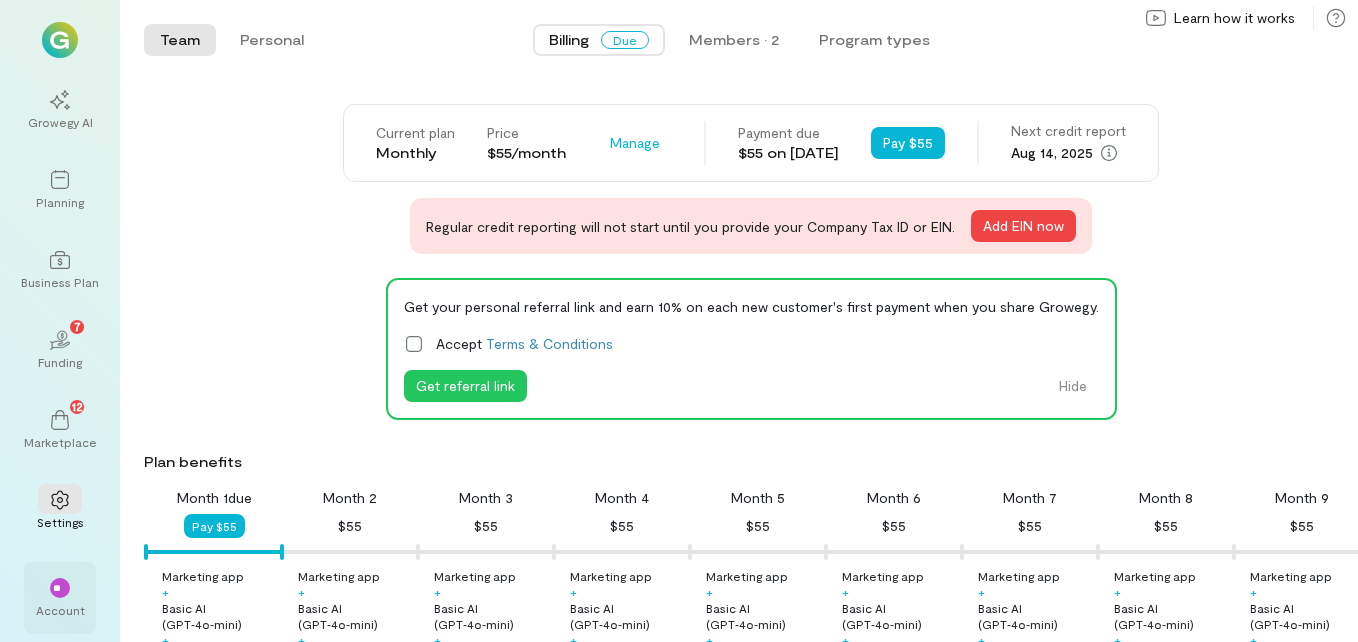 click on "**" at bounding box center [60, 587] 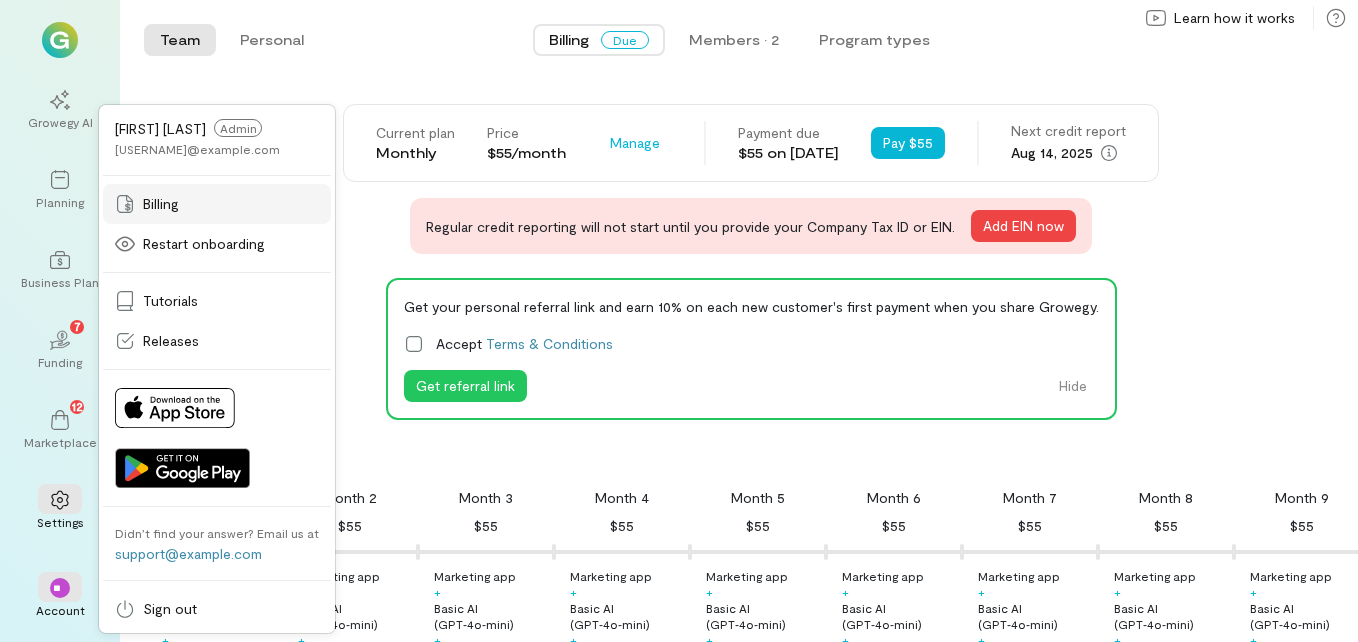 click on "Billing" at bounding box center (217, 204) 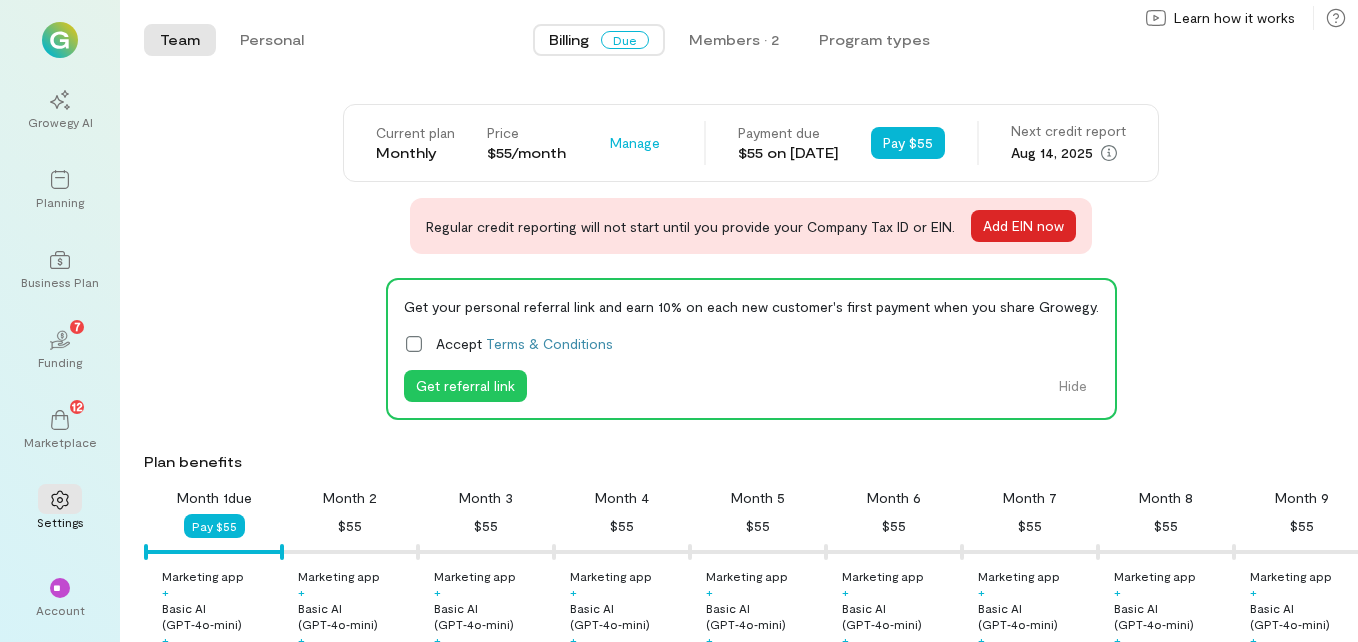 click on "Add EIN now" at bounding box center (1023, 226) 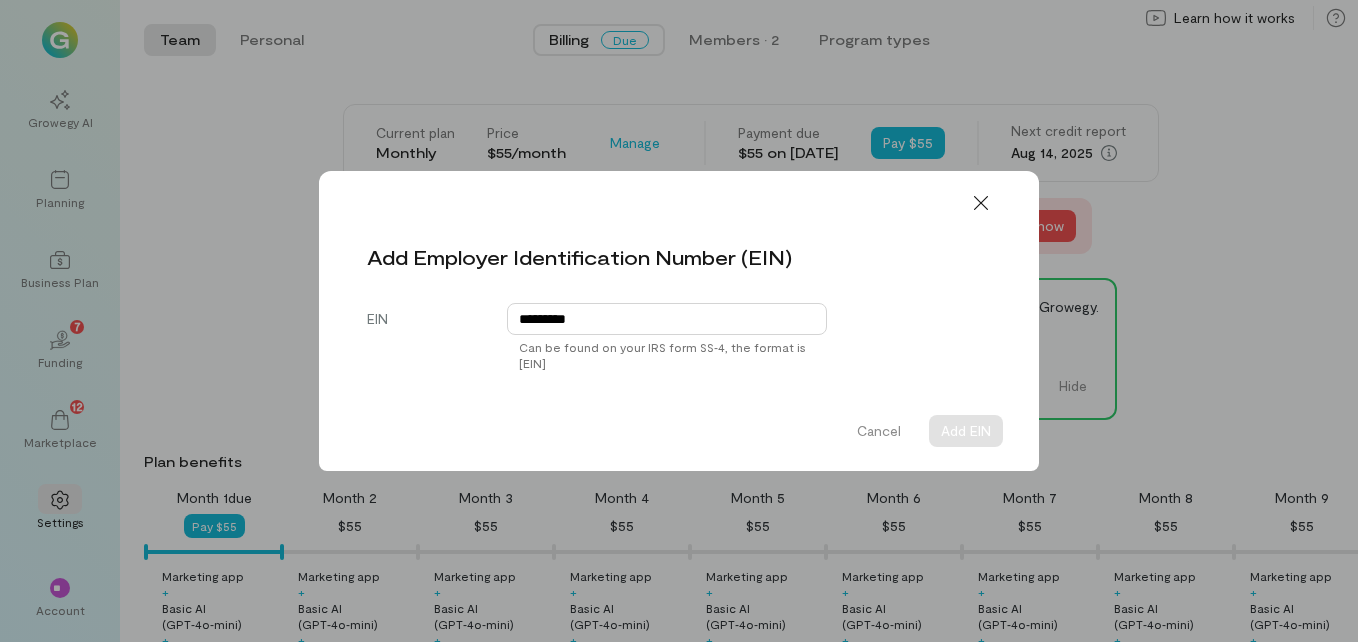 type on "**********" 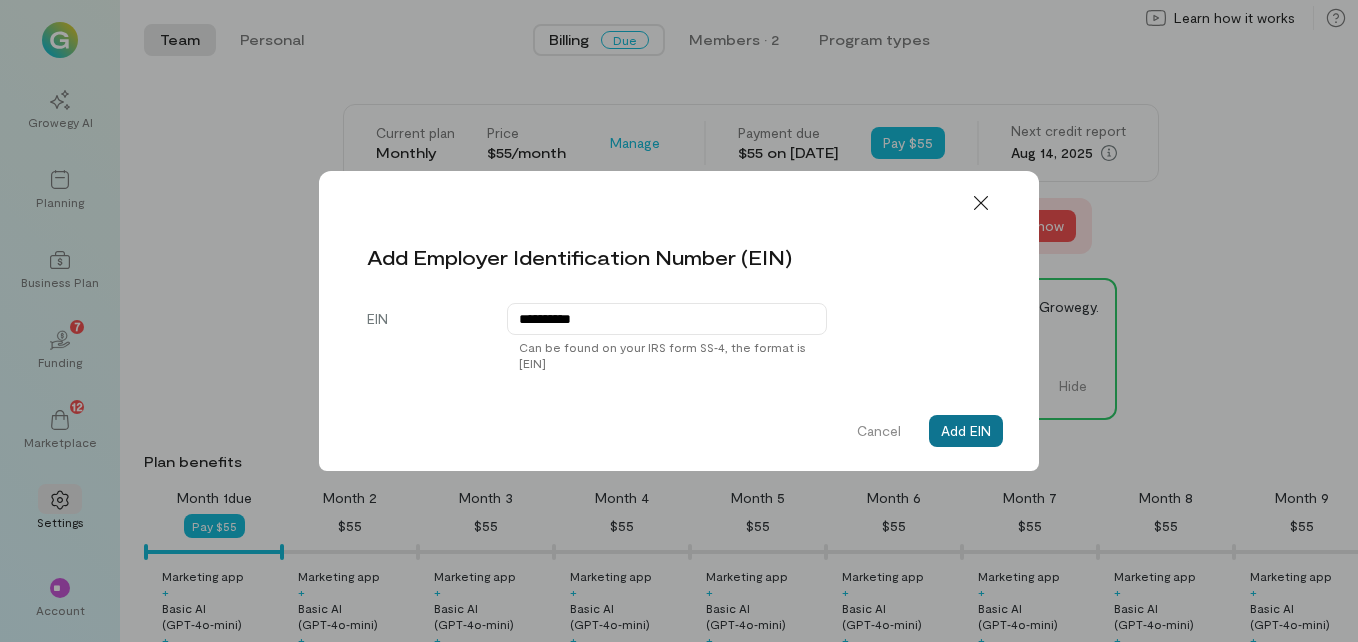 click on "Add EIN" at bounding box center (966, 431) 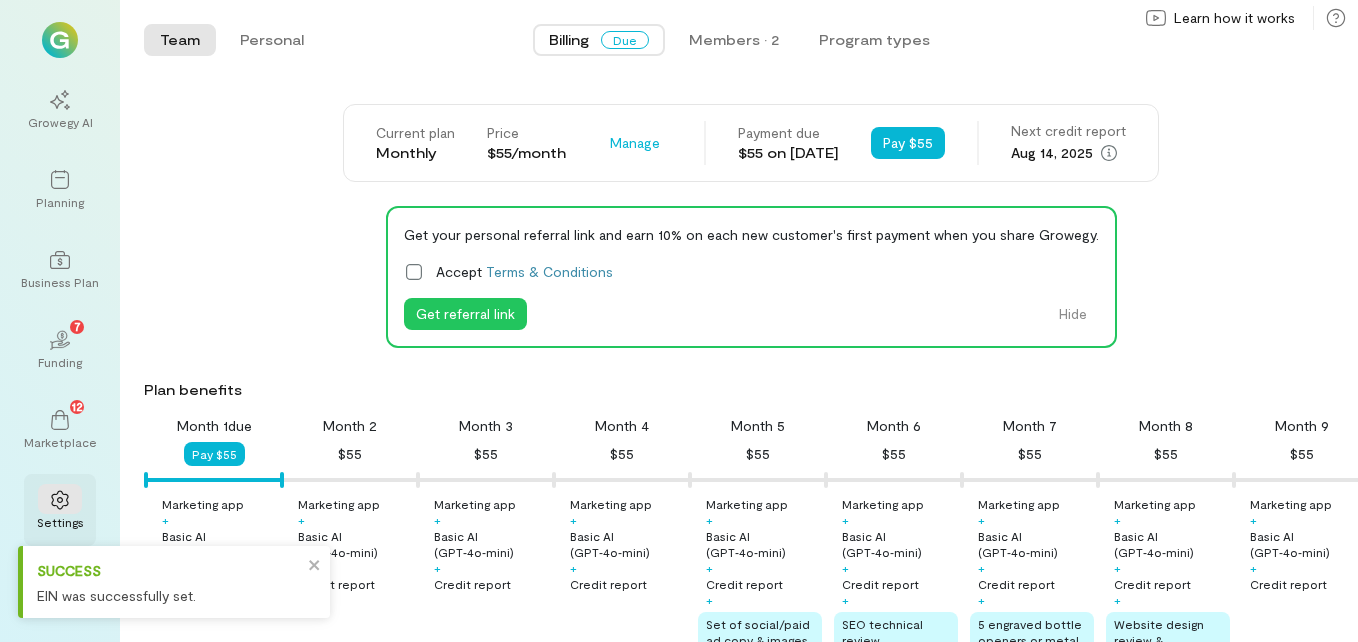click on "Settings" at bounding box center [60, 522] 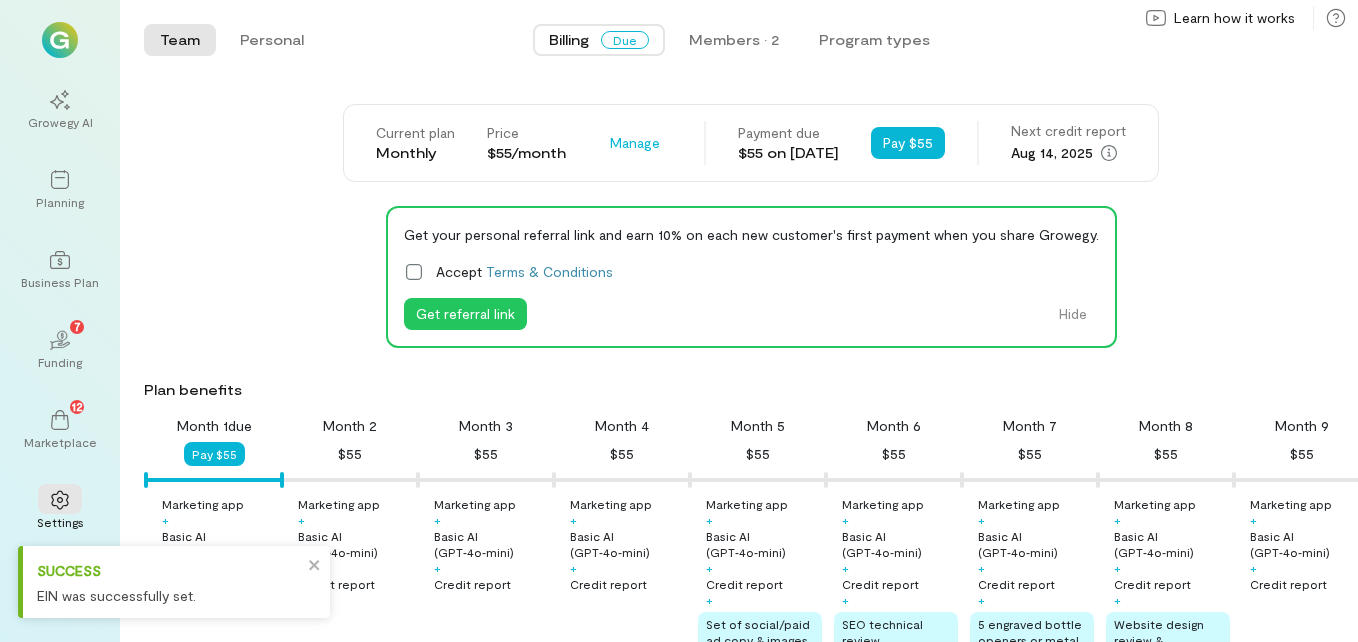 click on "EIN was successfully set." at bounding box center [169, 595] 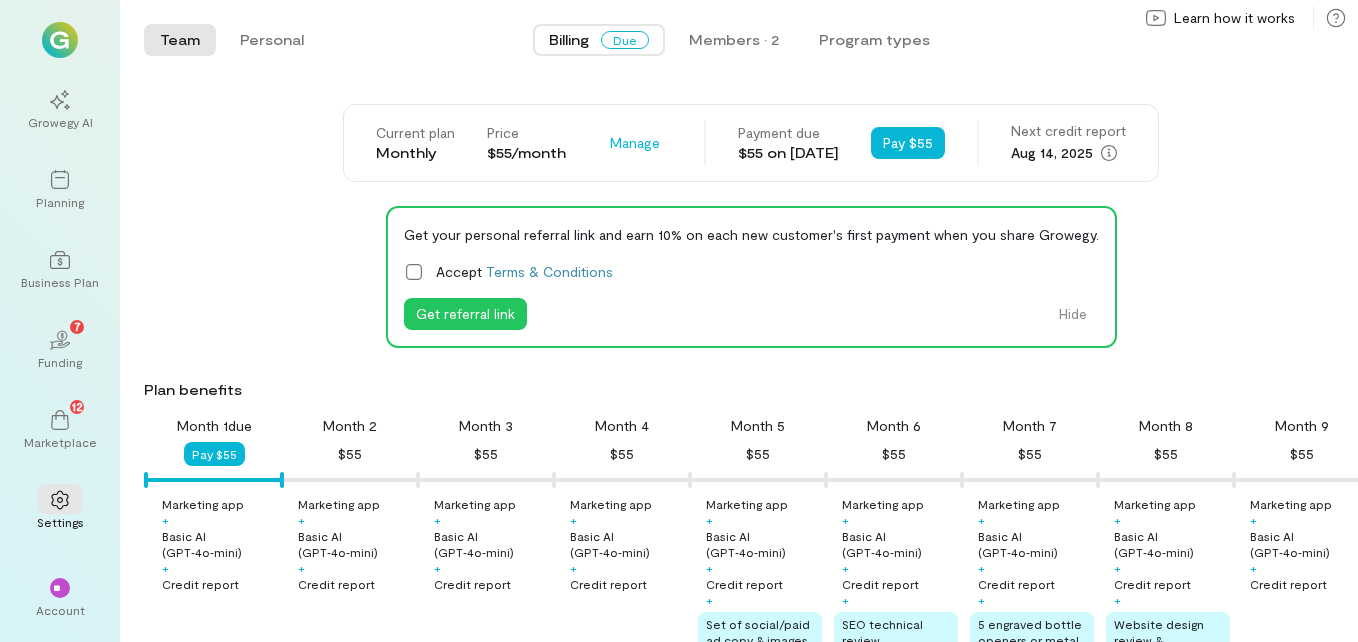 click on "**" at bounding box center [60, 588] 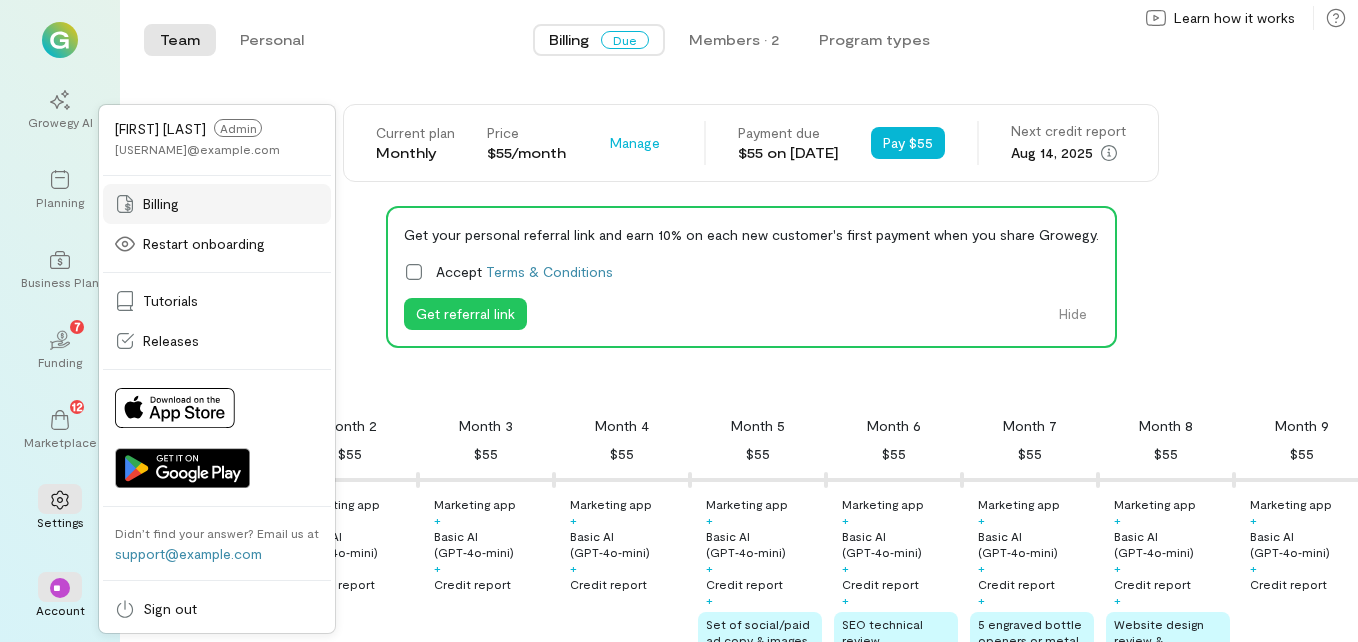 click on "Billing" at bounding box center [161, 204] 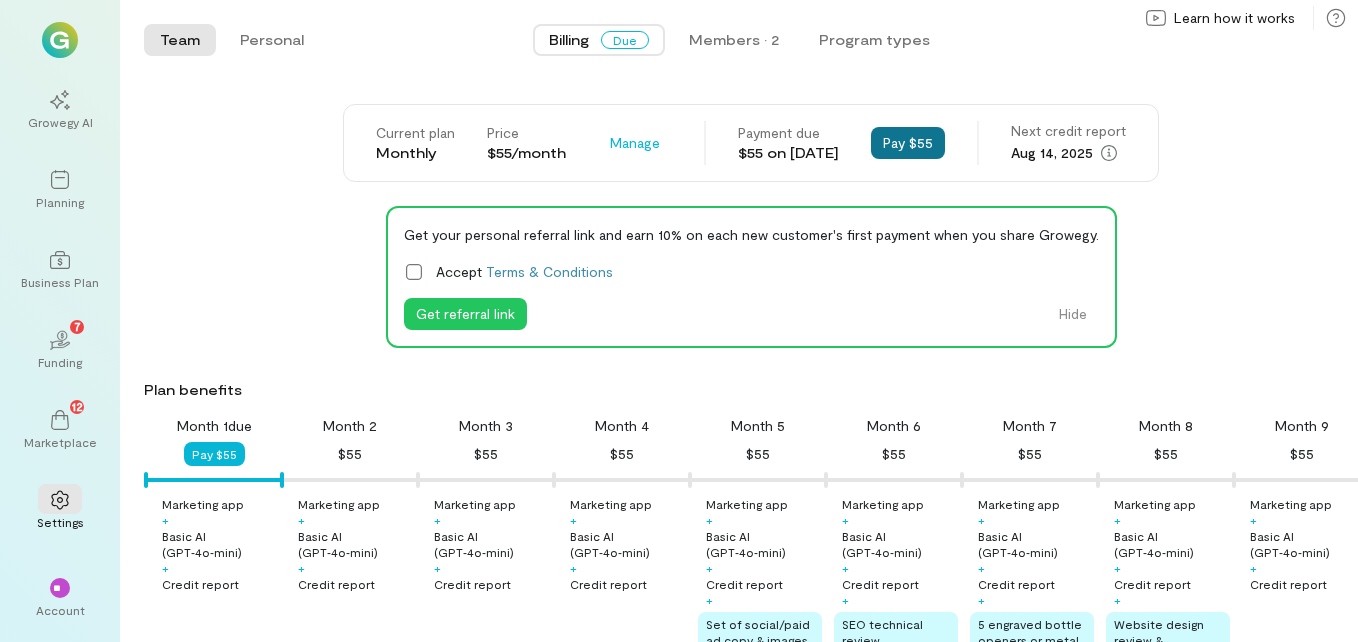 click on "Pay $55" at bounding box center [908, 143] 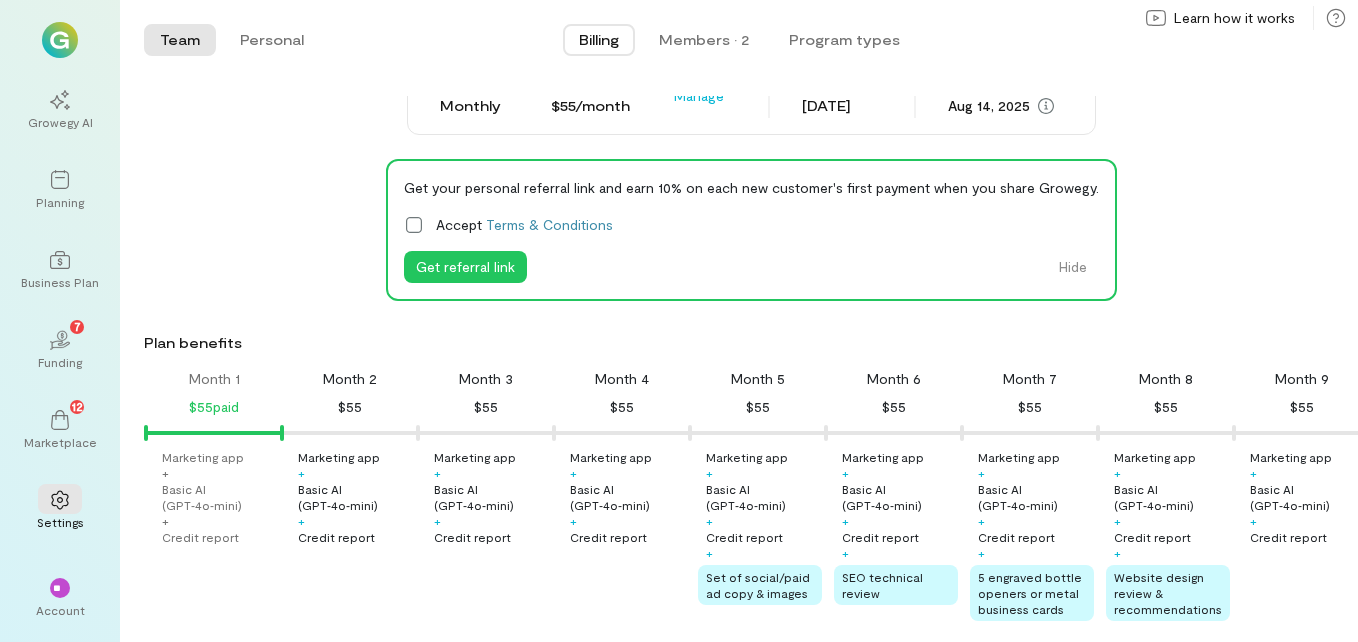 scroll, scrollTop: 0, scrollLeft: 0, axis: both 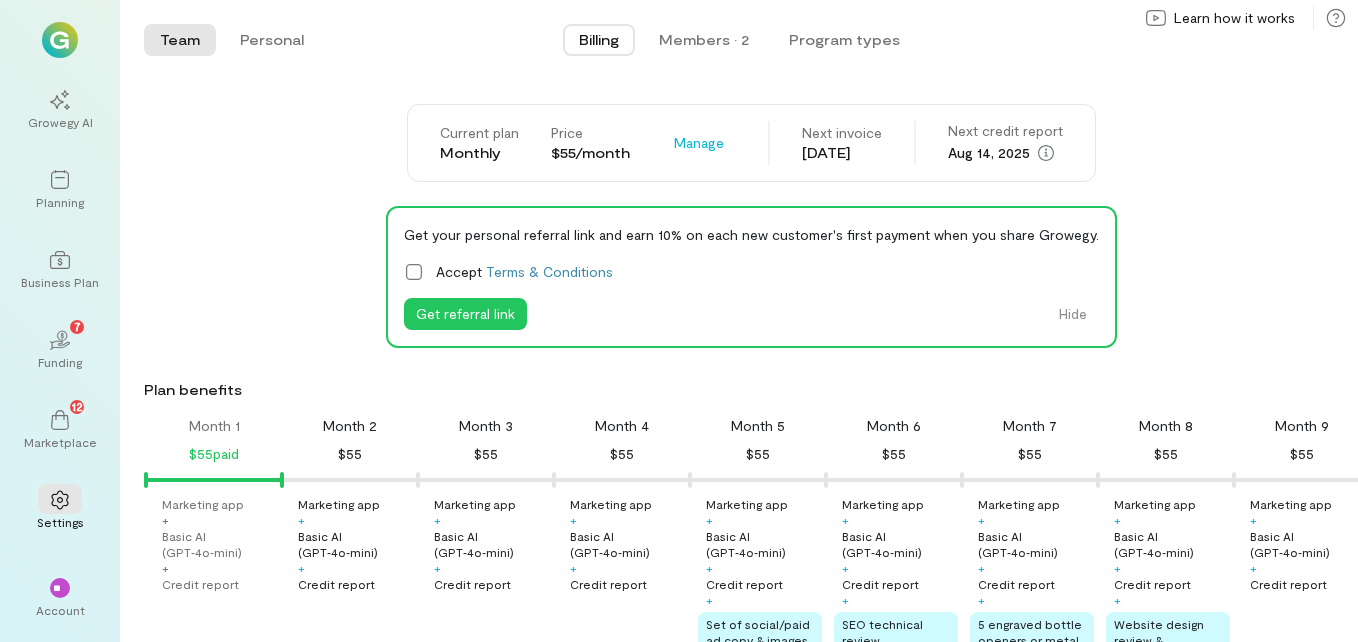 click on "Plan benefits Month 1 $55  paid Month 2 $55 Month 3 $55 Month 4 $55 Month 5 $55 Month 6 $55 Month 7 $55 Month 8 $55 Month 9 $55 Month 10 $55 Month 11 $55 Month 12 $55 Marketing app + Basic AI (GPT‑4o‑mini) + Credit report Marketing app + Basic AI (GPT‑4o‑mini) + Credit report Marketing app + Basic AI (GPT‑4o‑mini) + Credit report Marketing app + Basic AI (GPT‑4o‑mini) + Credit report Marketing app + Basic AI (GPT‑4o‑mini) + Credit report + Set of social/paid ad copy & images Marketing app + Basic AI (GPT‑4o‑mini) + Credit report + SEO technical review Marketing app + Basic AI (GPT‑4o‑mini) + Credit report + 5 engraved bottle openers or metal business cards Marketing app + Basic AI (GPT‑4o‑mini) + Credit report + Website design review & recommendations Marketing app + Basic AI (GPT‑4o‑mini) + Credit report Marketing app + Basic AI (GPT‑4o‑mini) + Credit report + SEO content review & keyword suggestions Marketing app + Basic AI (GPT‑4o‑mini) + + + +" at bounding box center [751, 528] 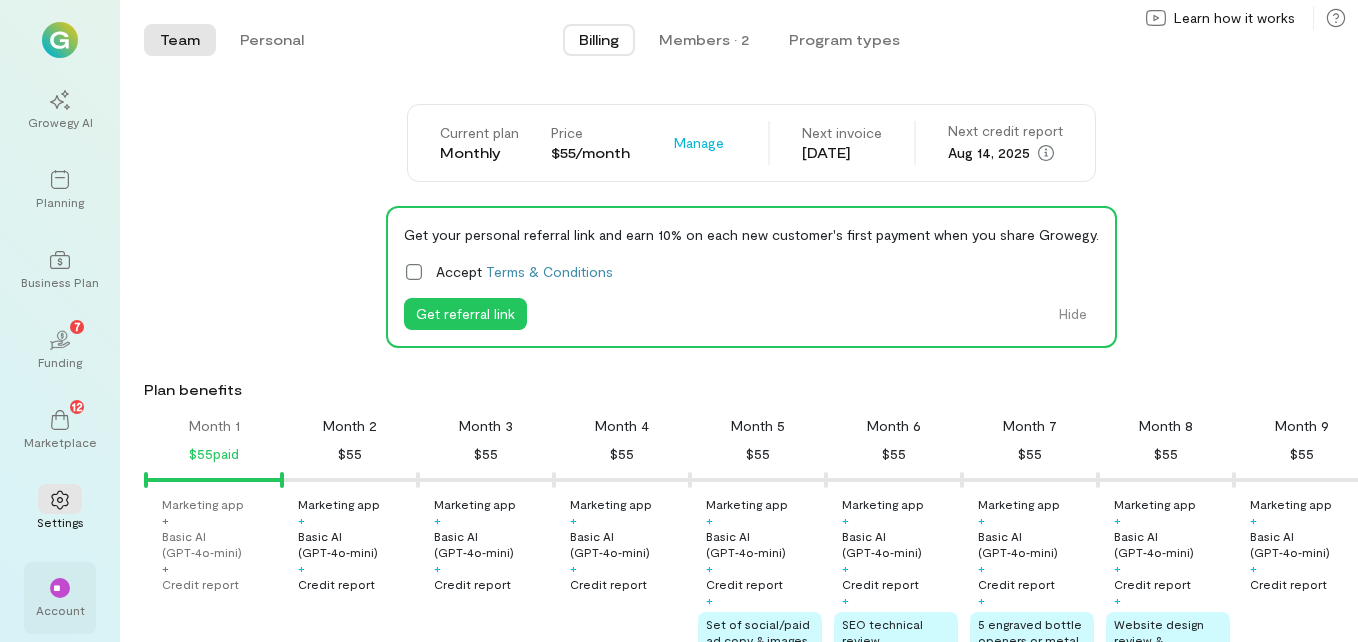 click on "Account" at bounding box center (60, 610) 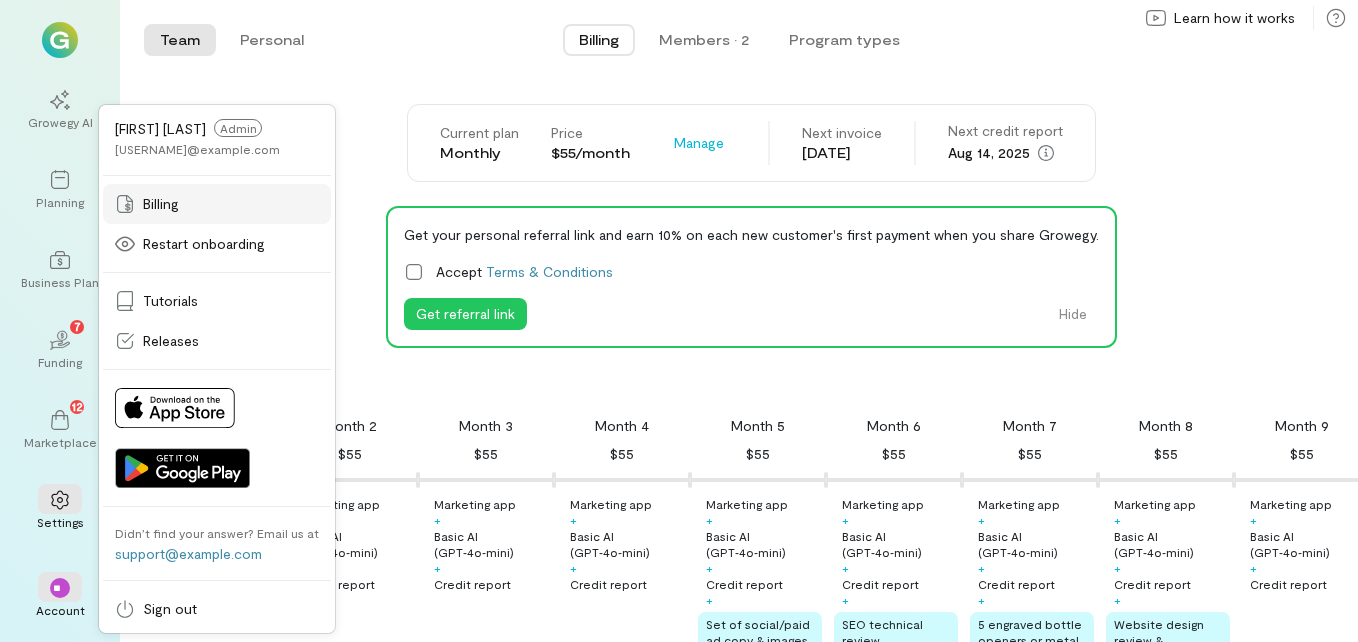 click on "Billing" at bounding box center [161, 204] 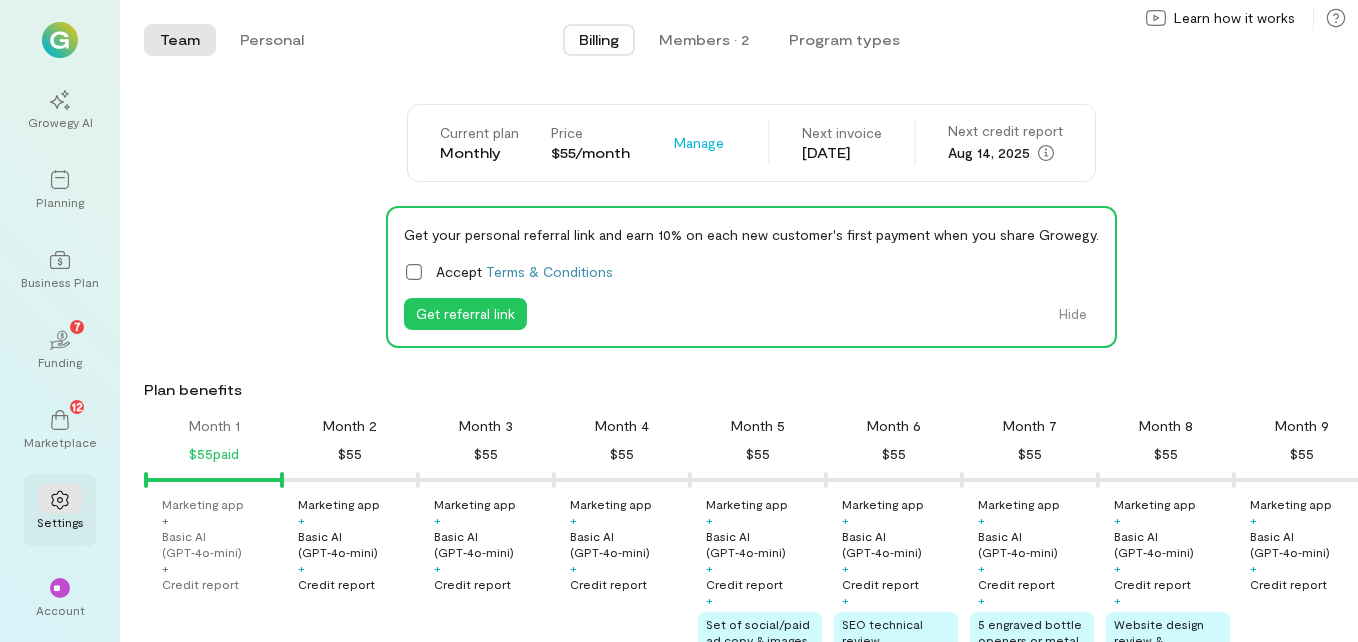 click 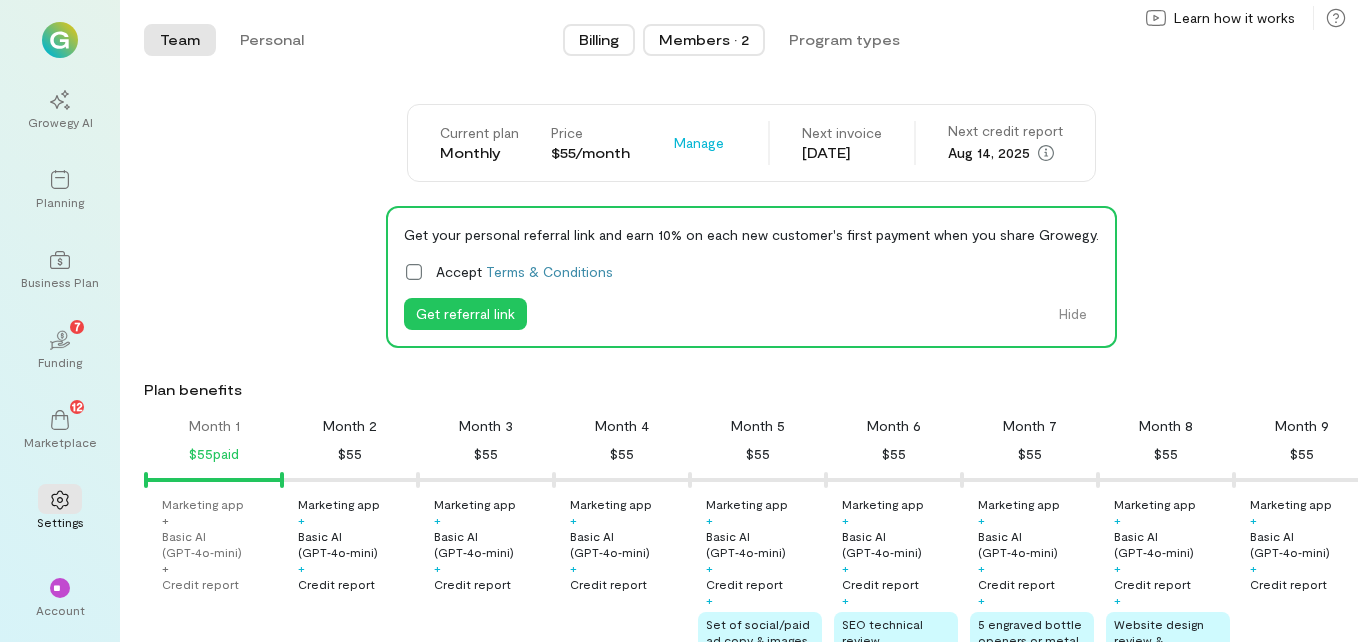click on "Members · 2" at bounding box center [704, 40] 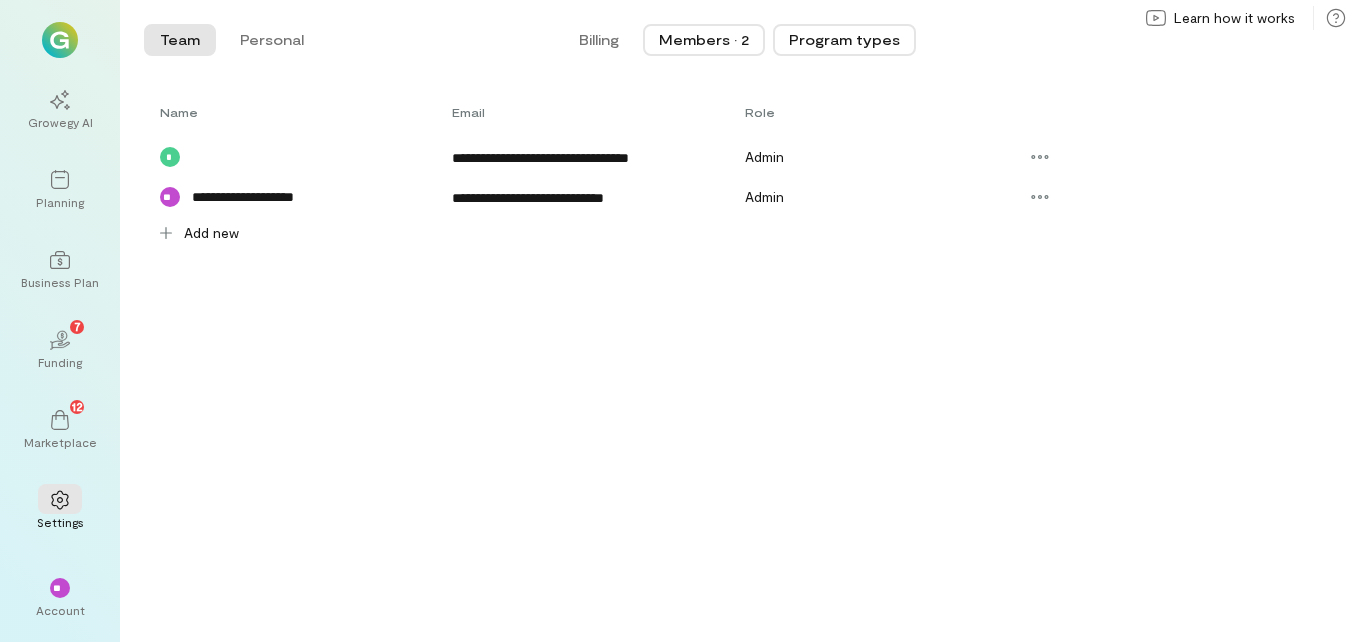 click on "Program types" at bounding box center [844, 40] 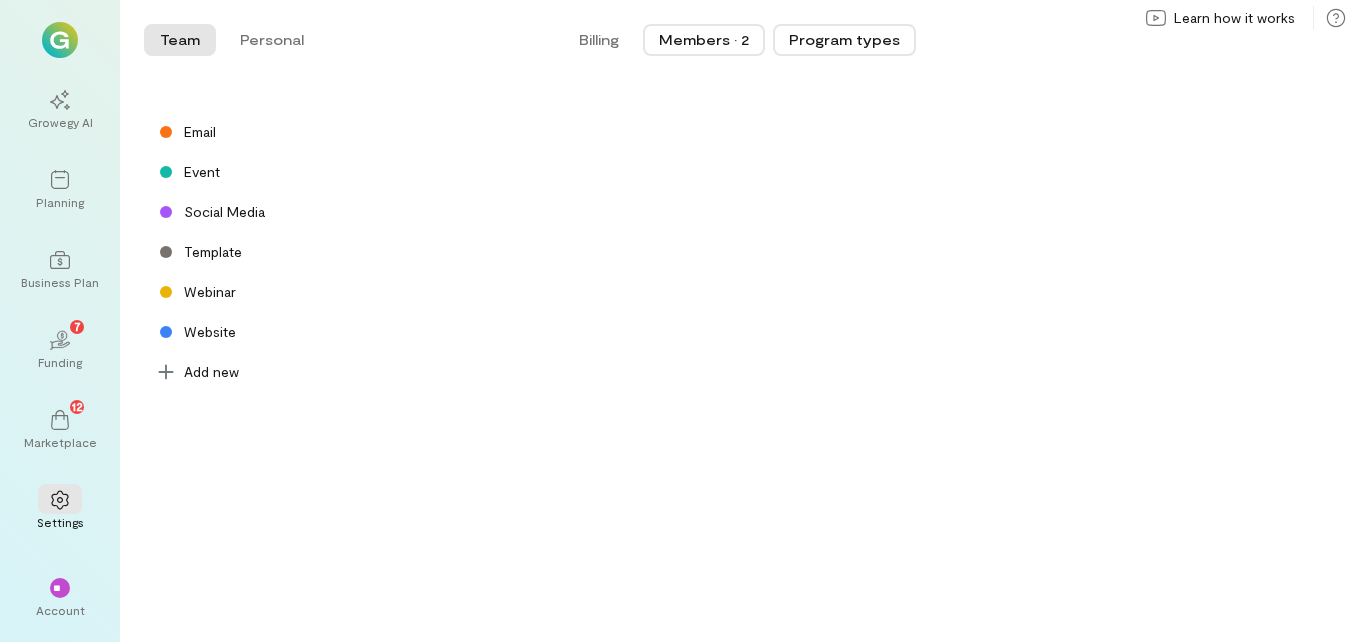 click on "Members · 2" at bounding box center (704, 40) 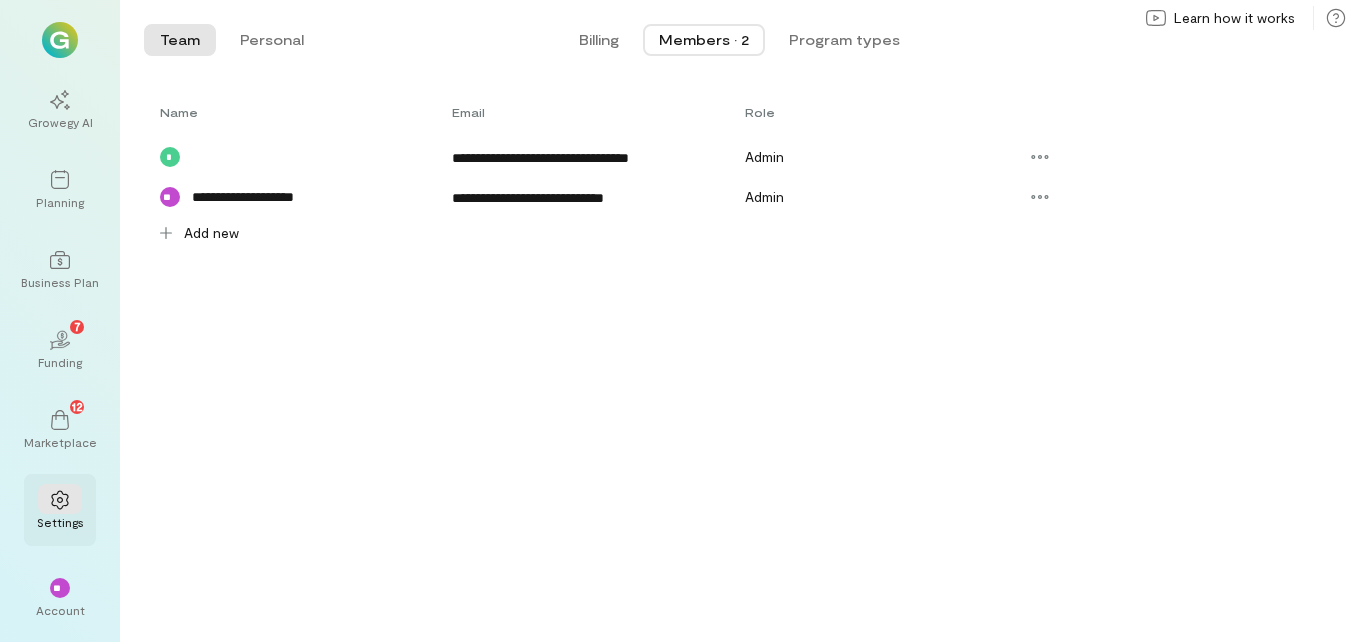 click 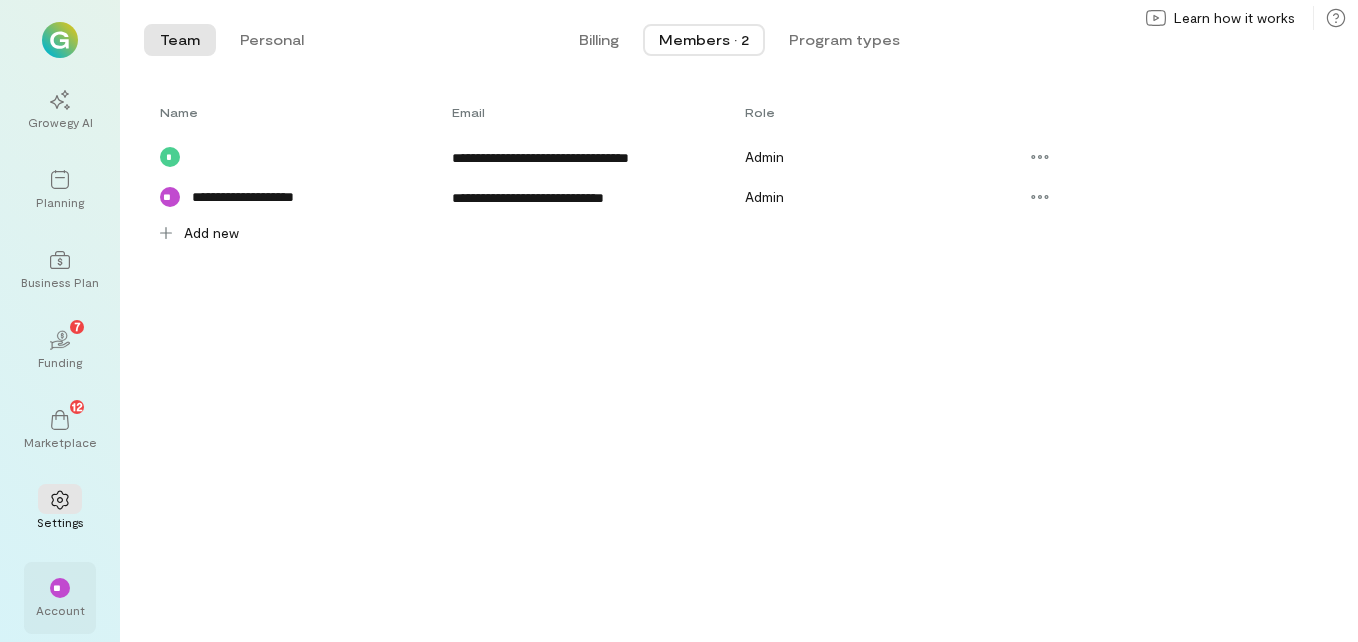 click on "** Account" at bounding box center (60, 598) 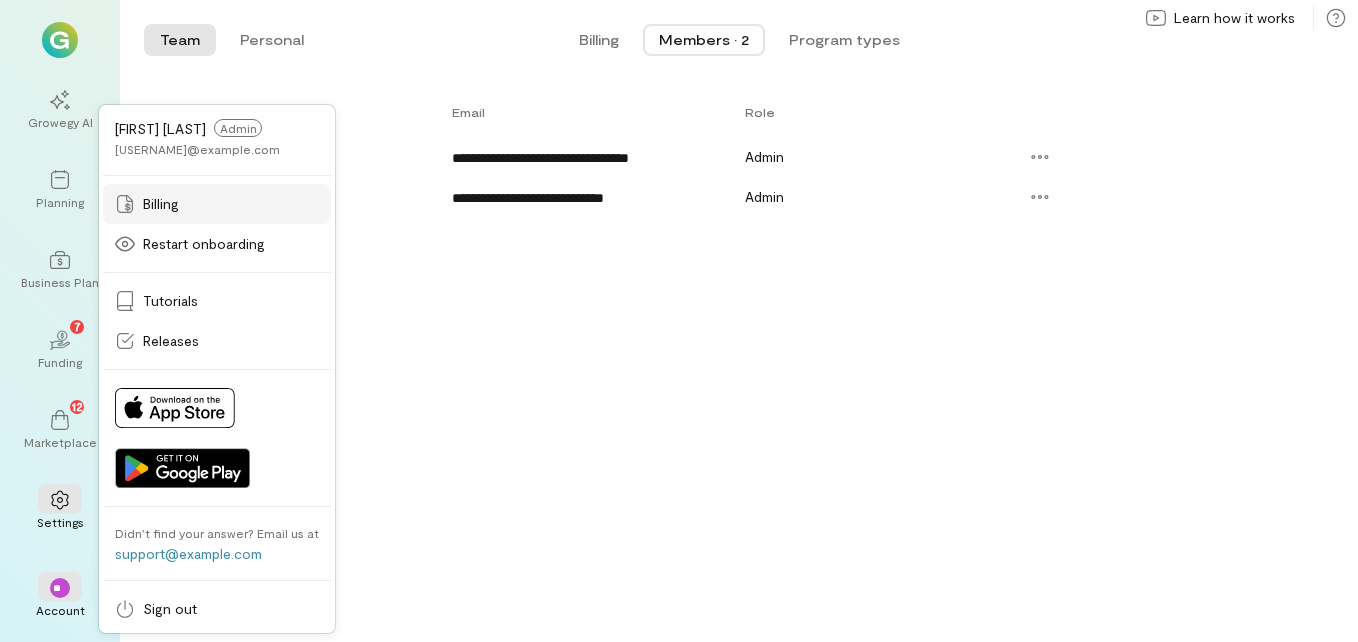 click on "Billing" at bounding box center (161, 204) 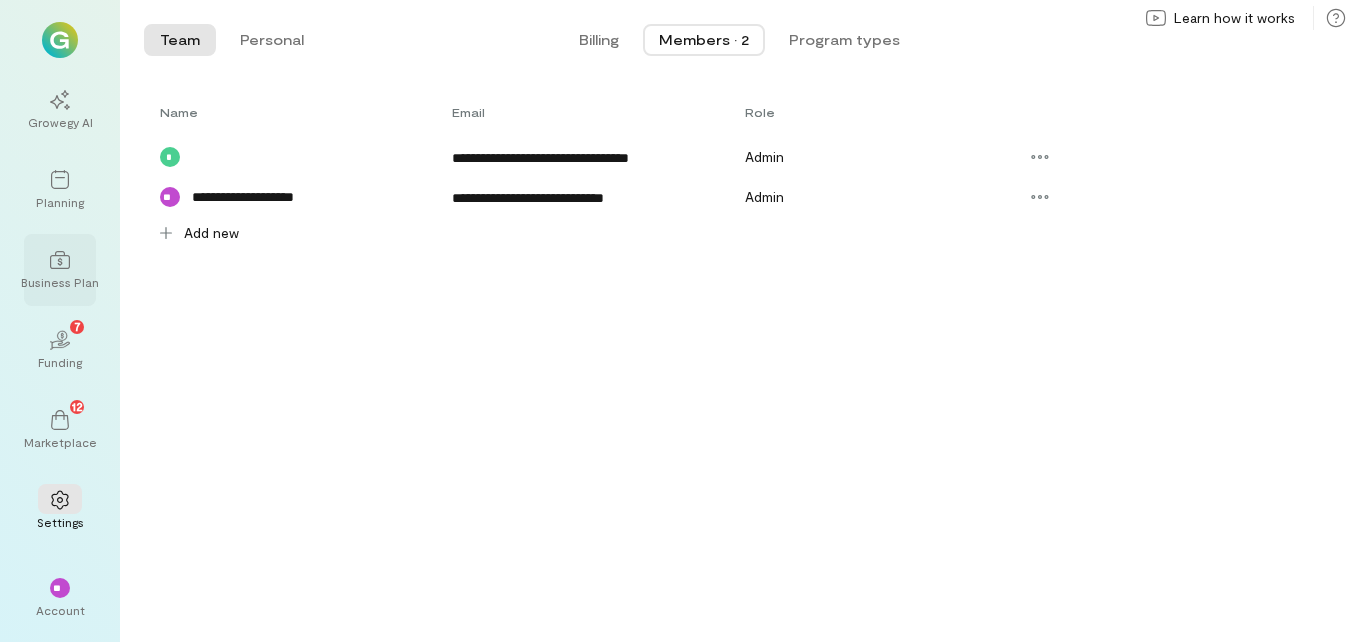 drag, startPoint x: 62, startPoint y: 41, endPoint x: 38, endPoint y: 295, distance: 255.13133 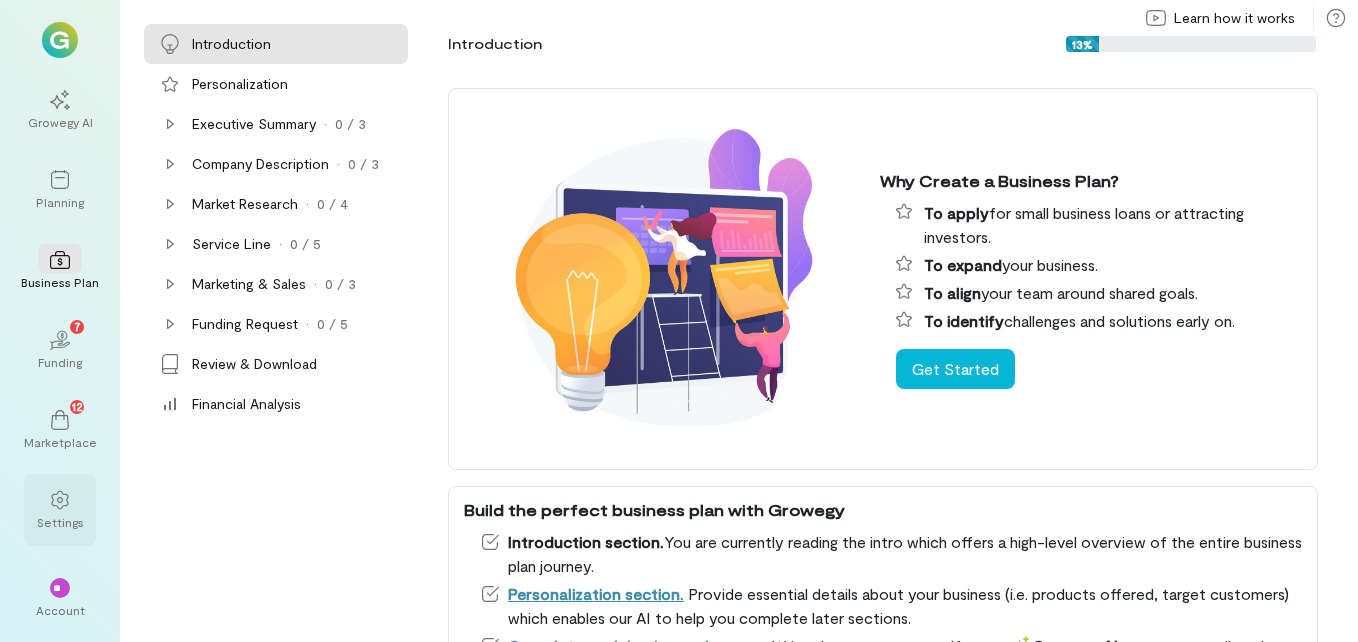 click 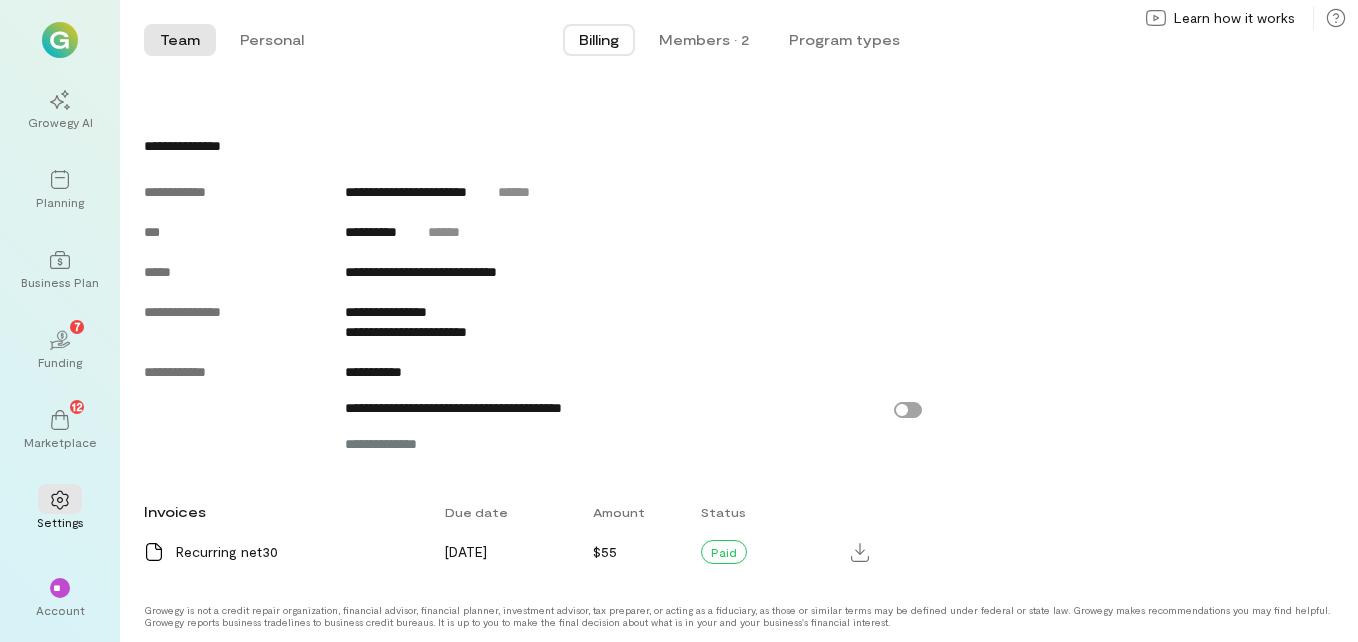 scroll, scrollTop: 813, scrollLeft: 0, axis: vertical 